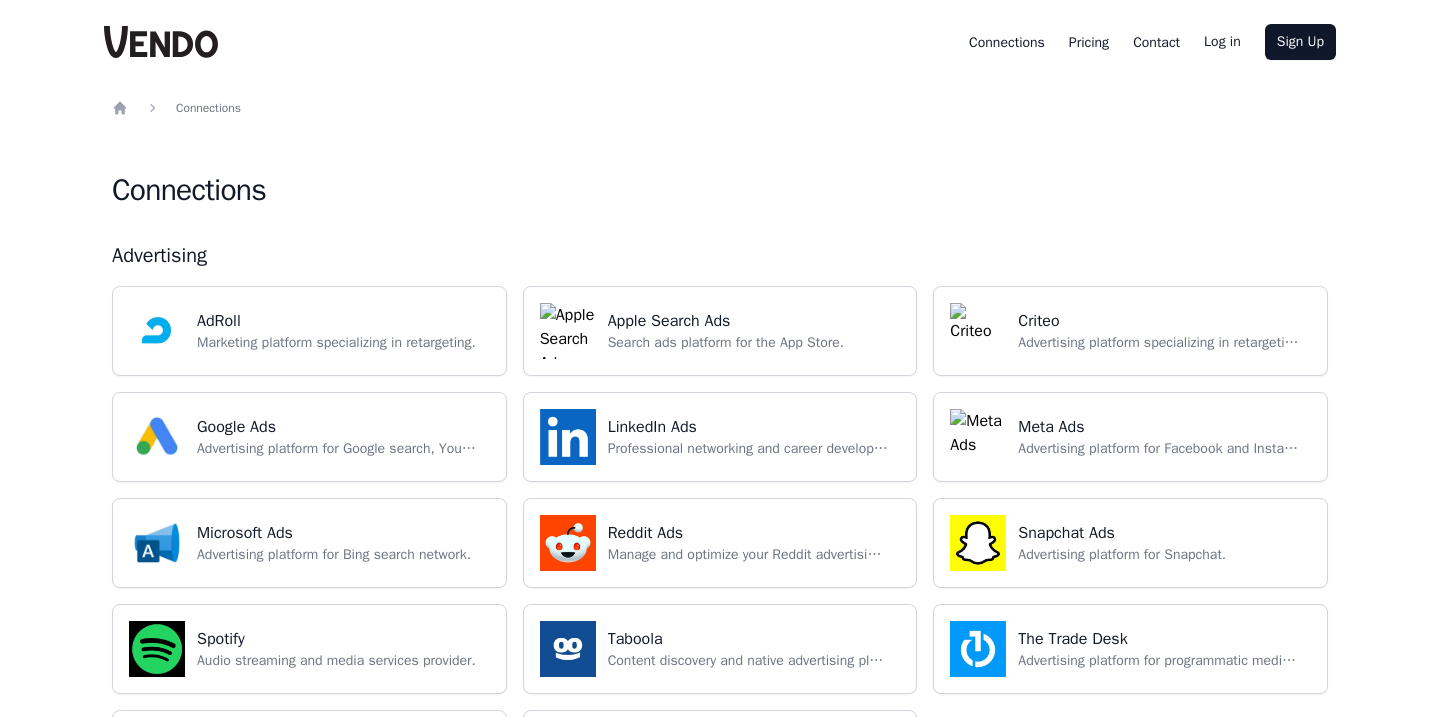 scroll, scrollTop: 0, scrollLeft: 0, axis: both 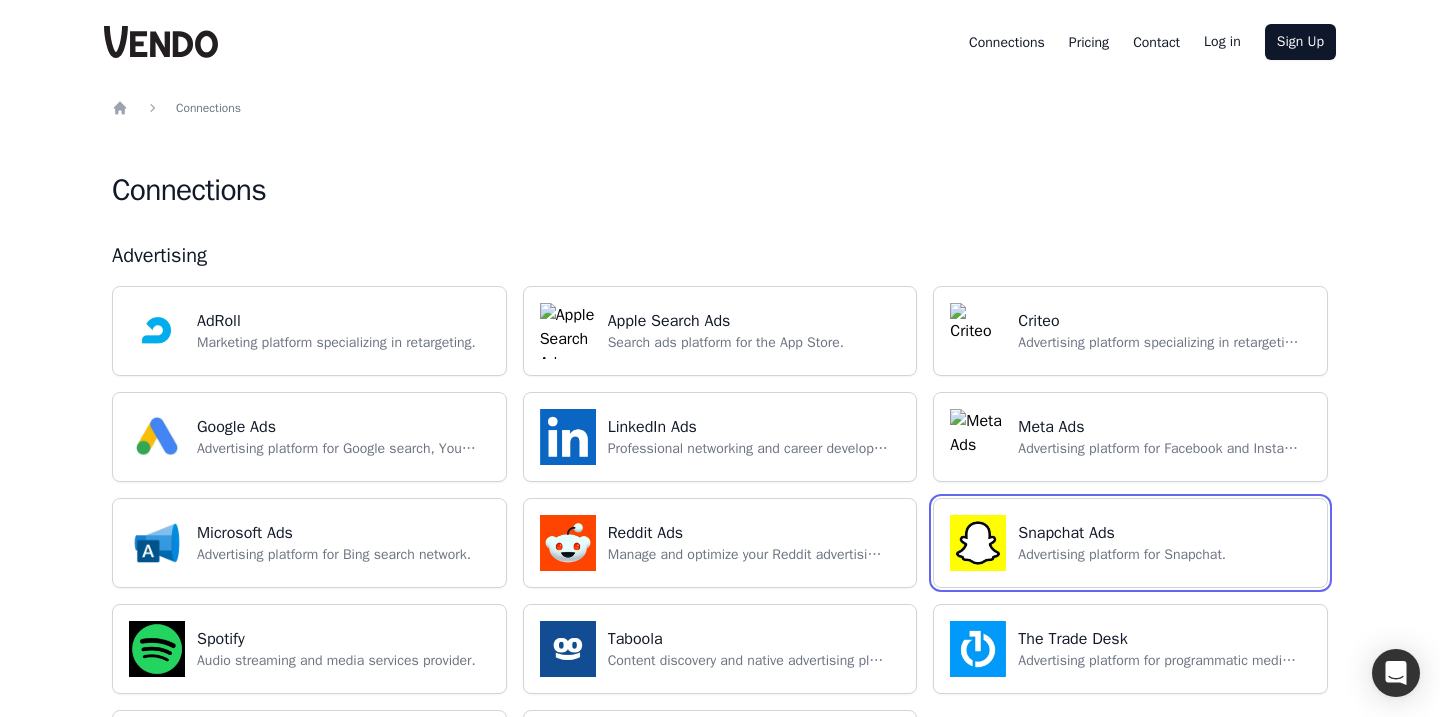 click at bounding box center (1130, 543) 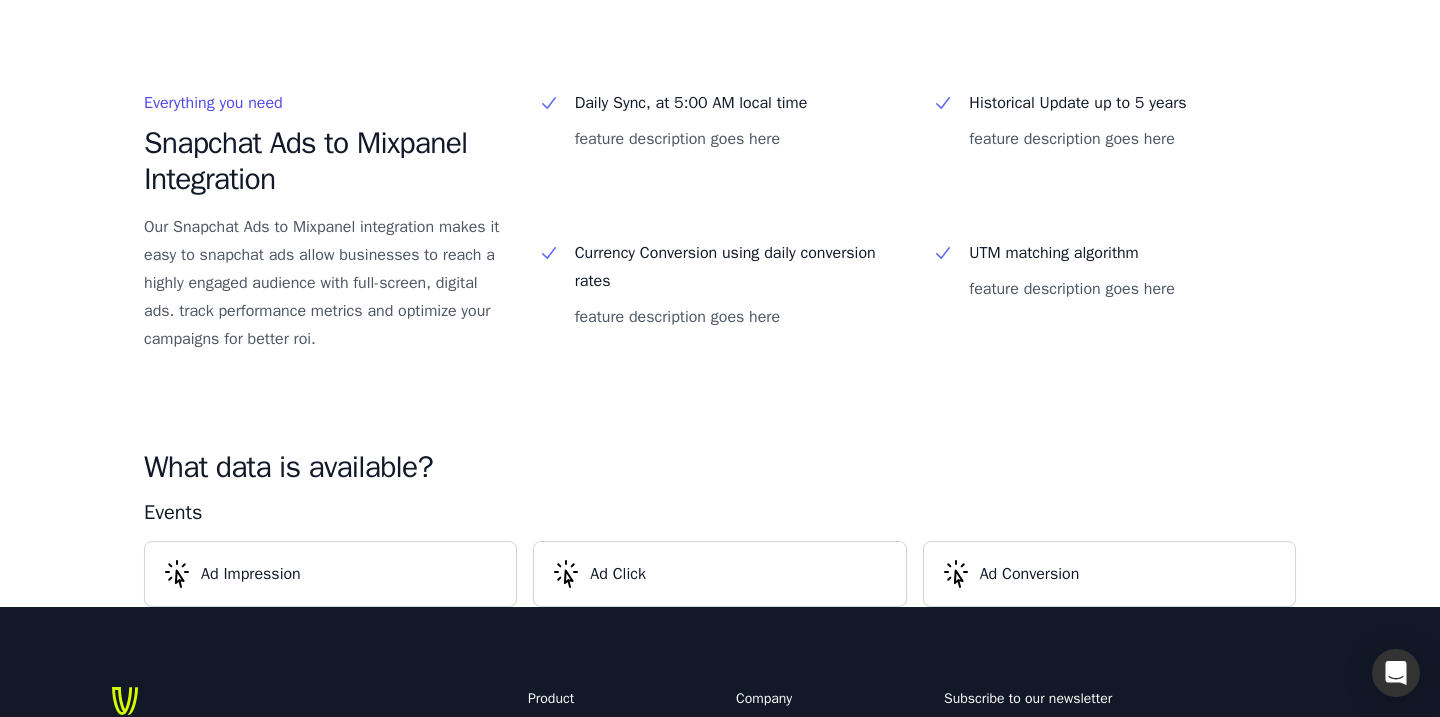 scroll, scrollTop: 489, scrollLeft: 0, axis: vertical 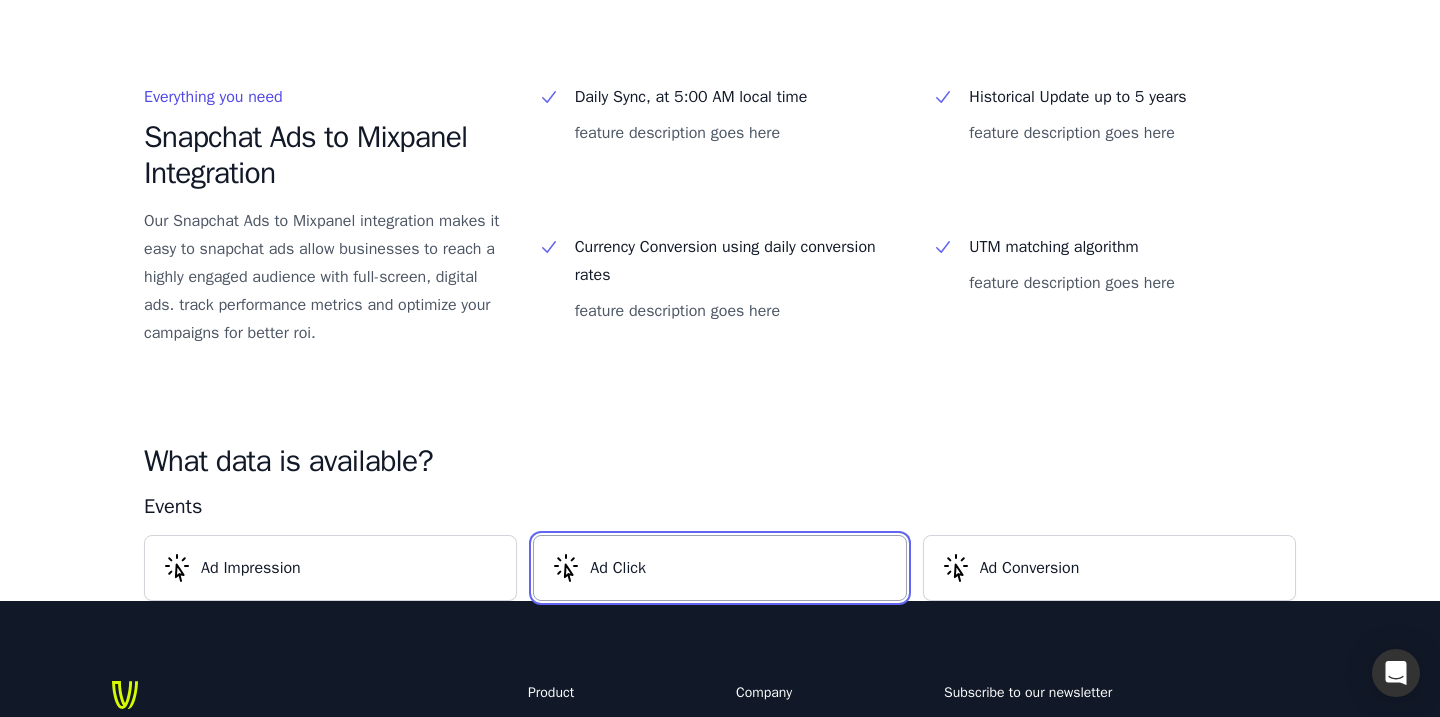 click at bounding box center [719, 568] 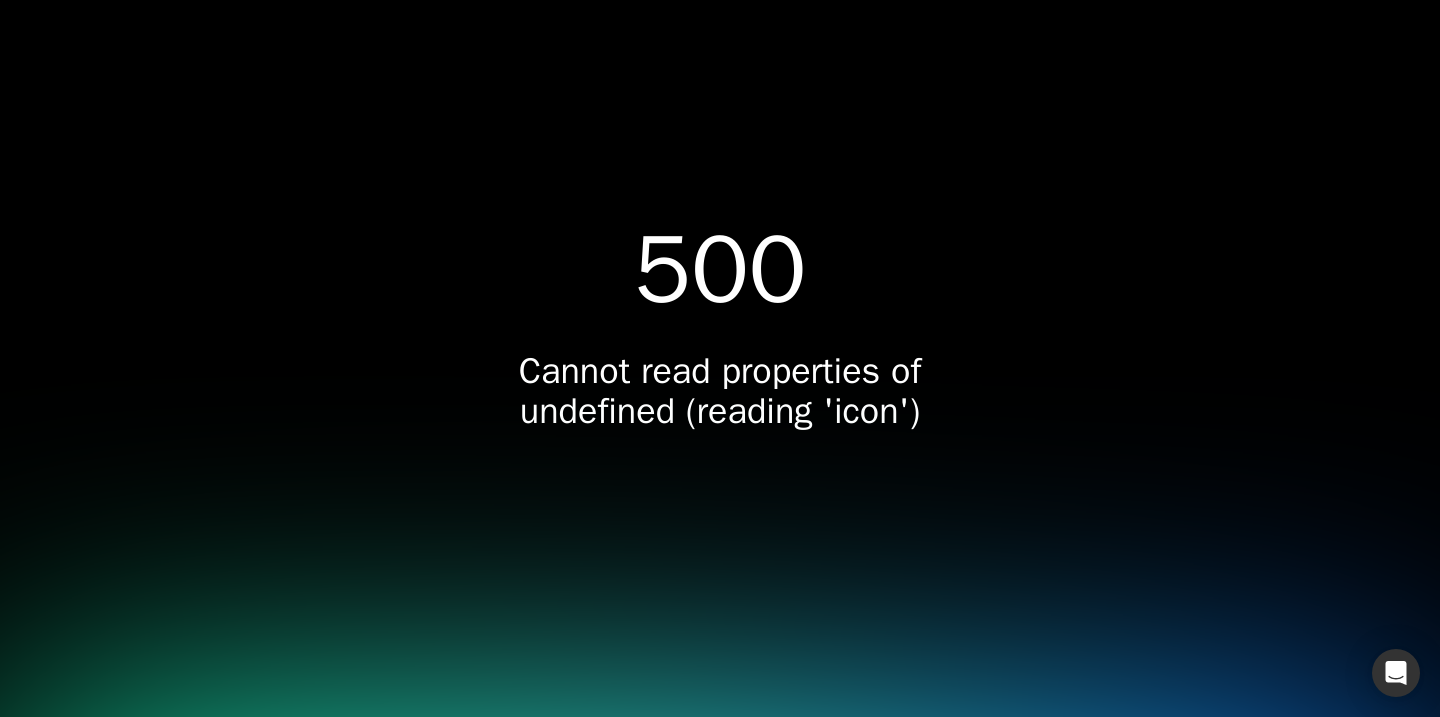 scroll, scrollTop: 0, scrollLeft: 0, axis: both 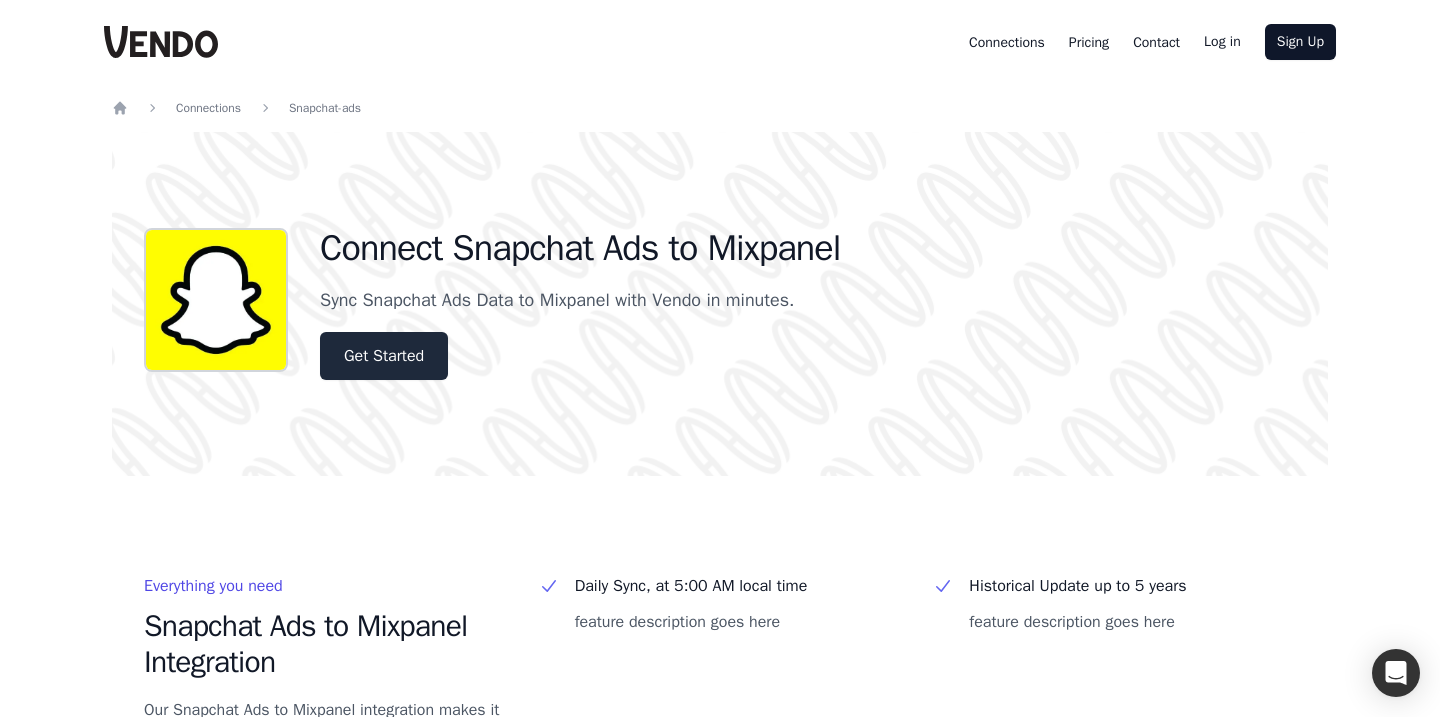 click on "Get Started" at bounding box center [384, 356] 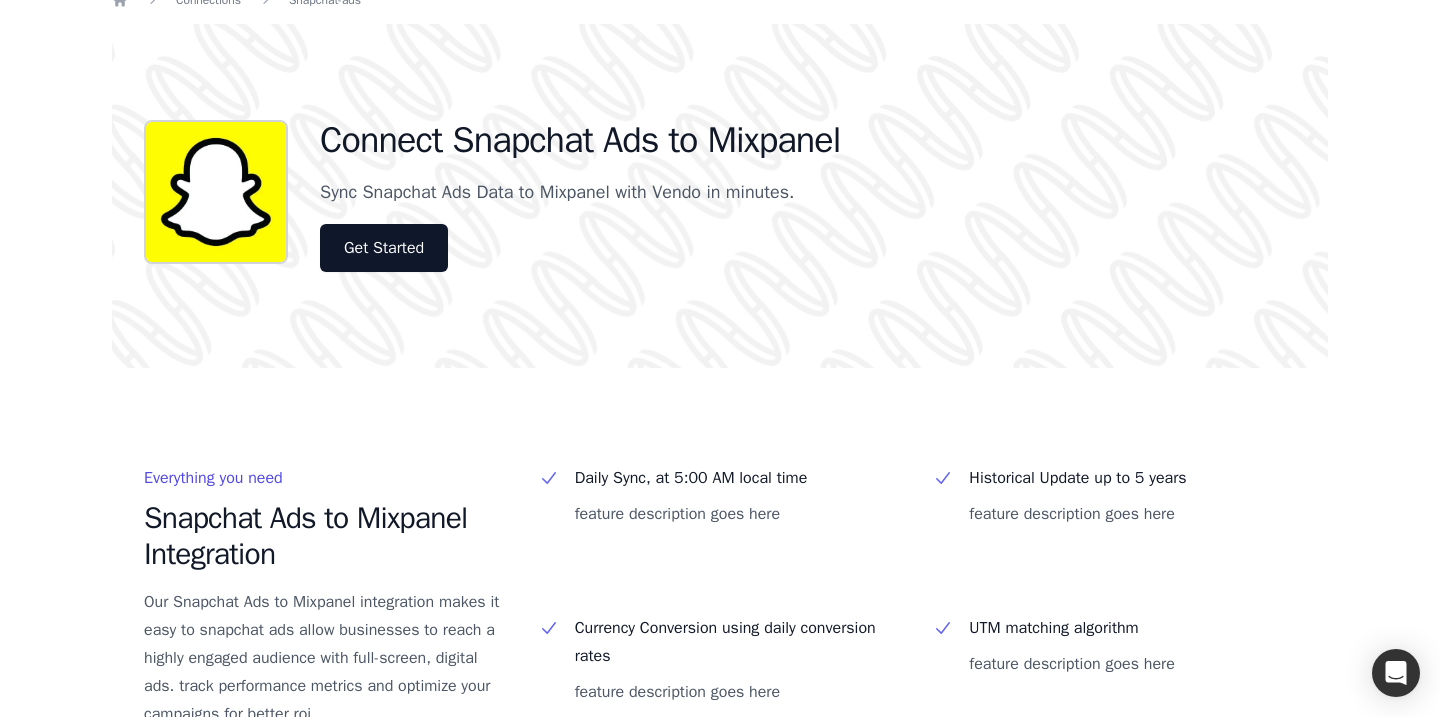 scroll, scrollTop: 112, scrollLeft: 0, axis: vertical 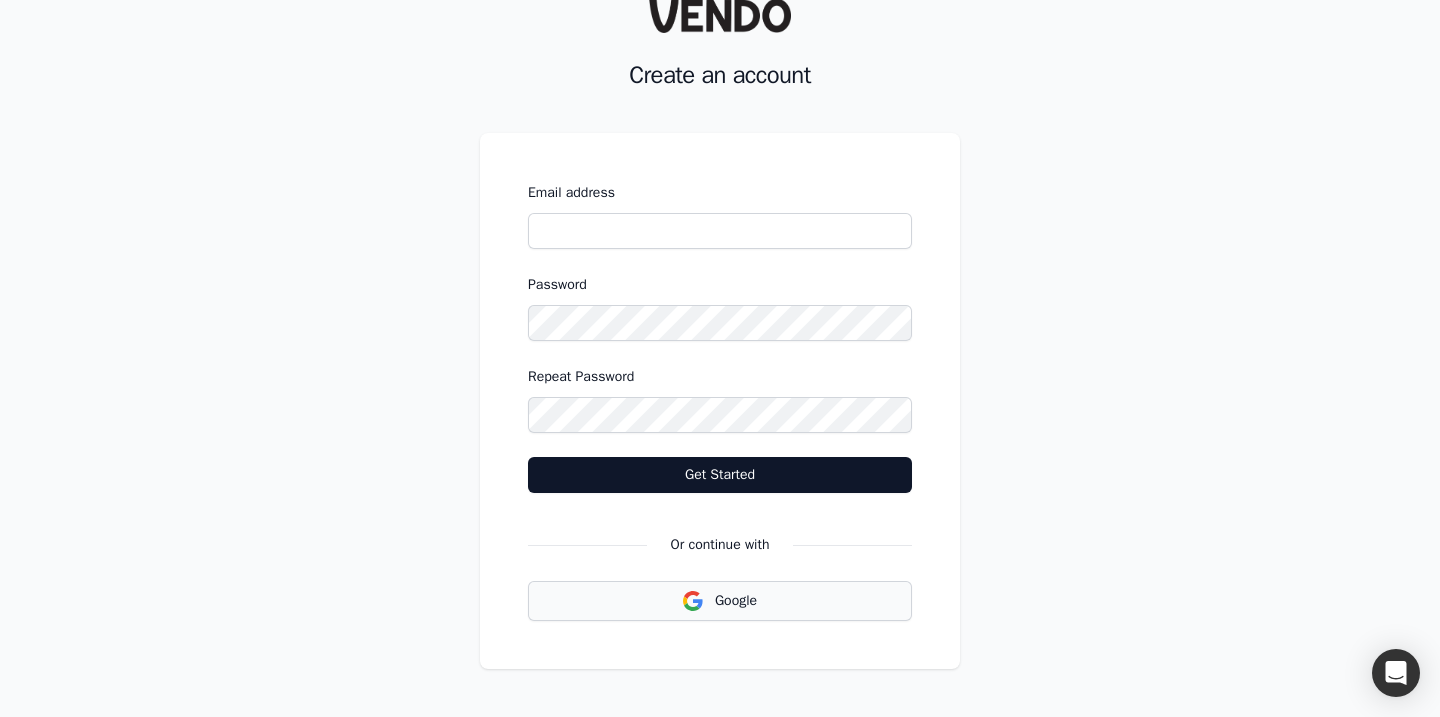 click on "Google" at bounding box center (736, 601) 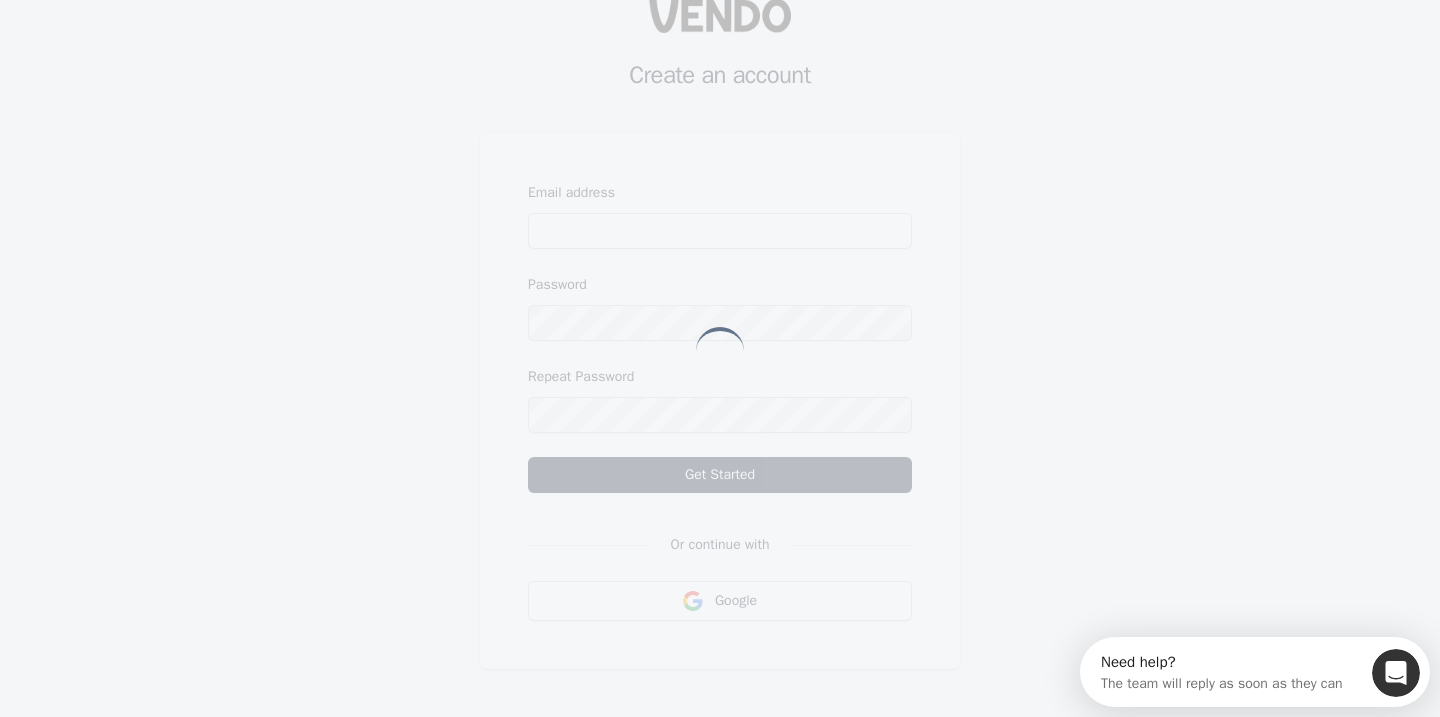 scroll, scrollTop: 0, scrollLeft: 0, axis: both 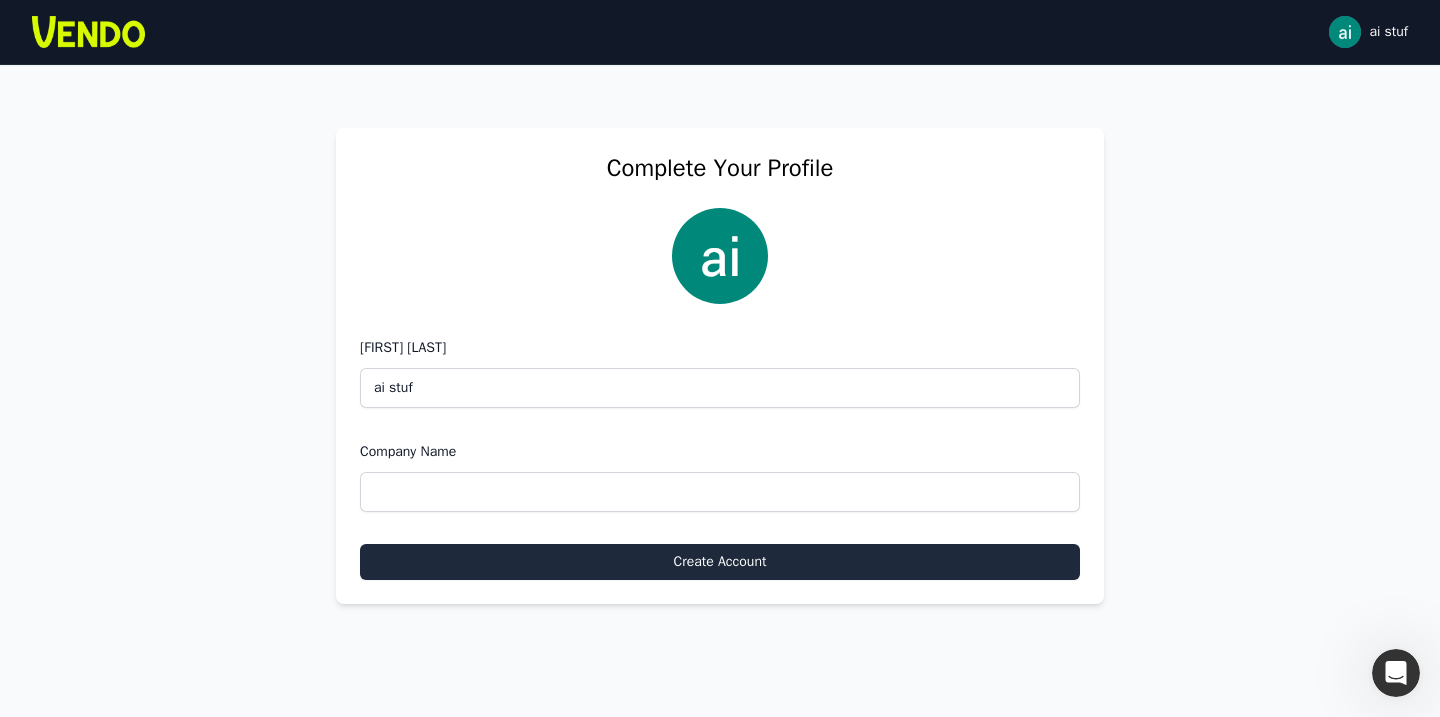 click on "Create Account" at bounding box center (720, 562) 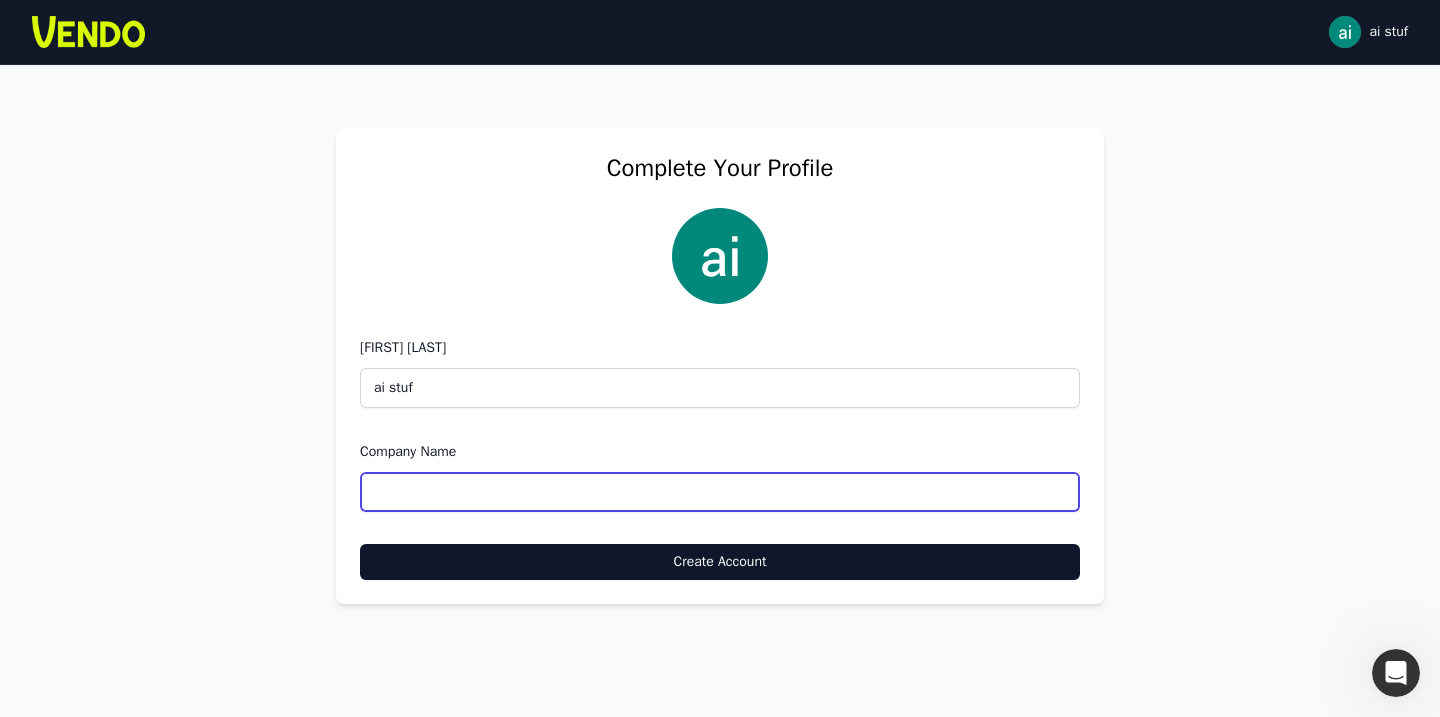 click on "Company Name" at bounding box center (720, 492) 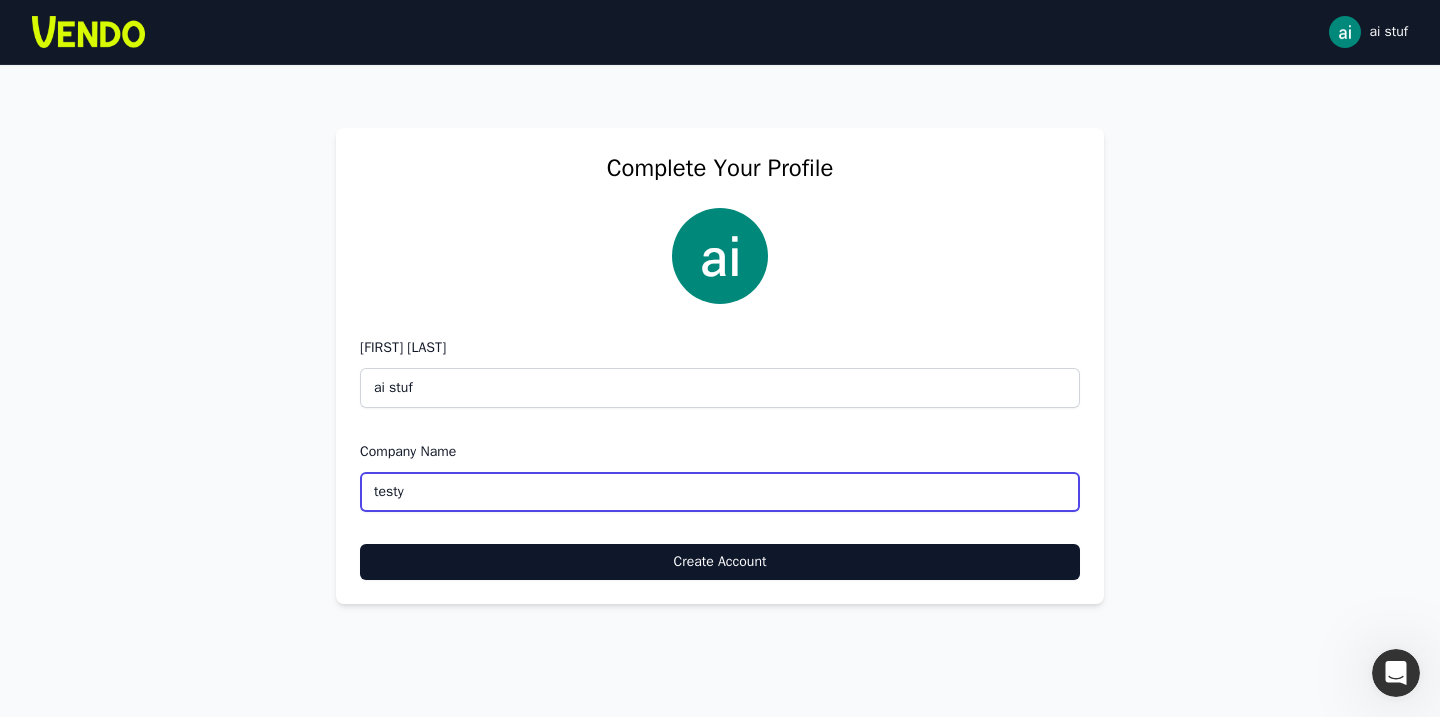 type on "testy" 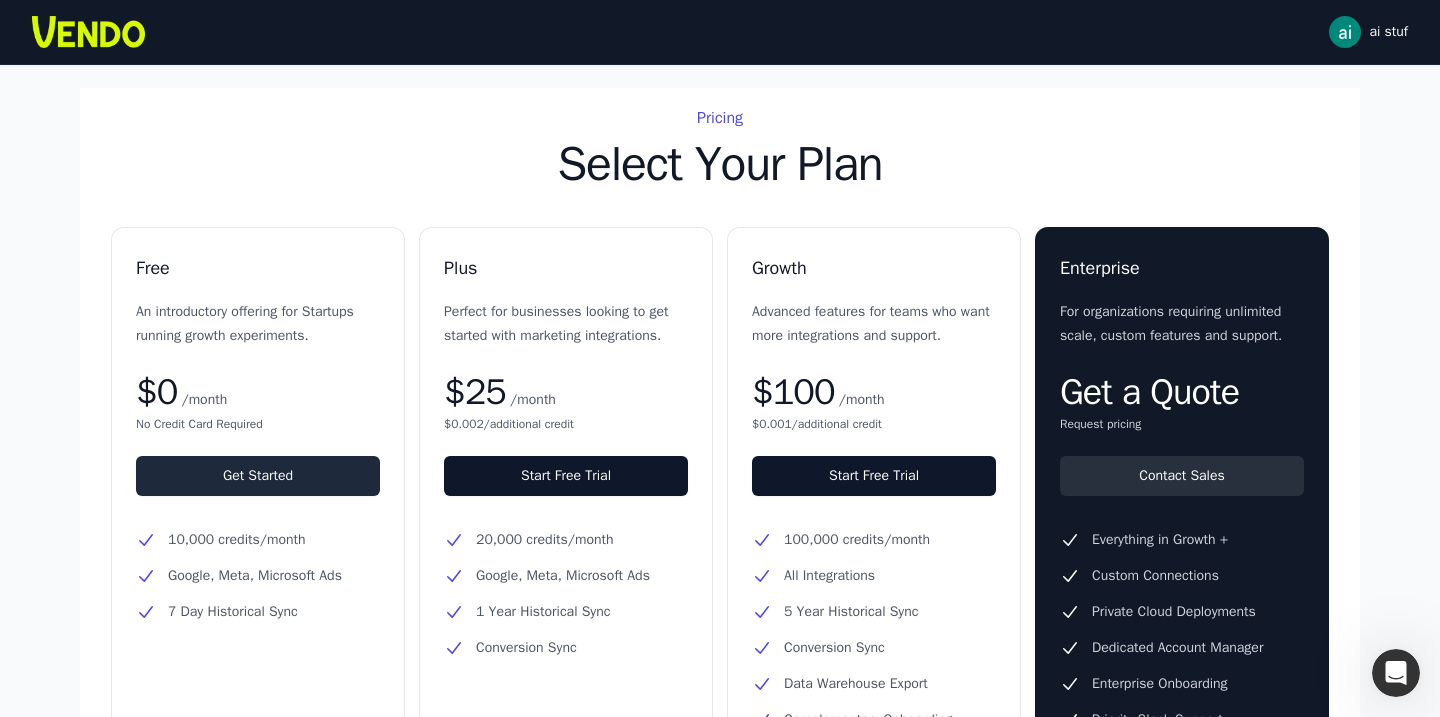 scroll, scrollTop: 80, scrollLeft: 0, axis: vertical 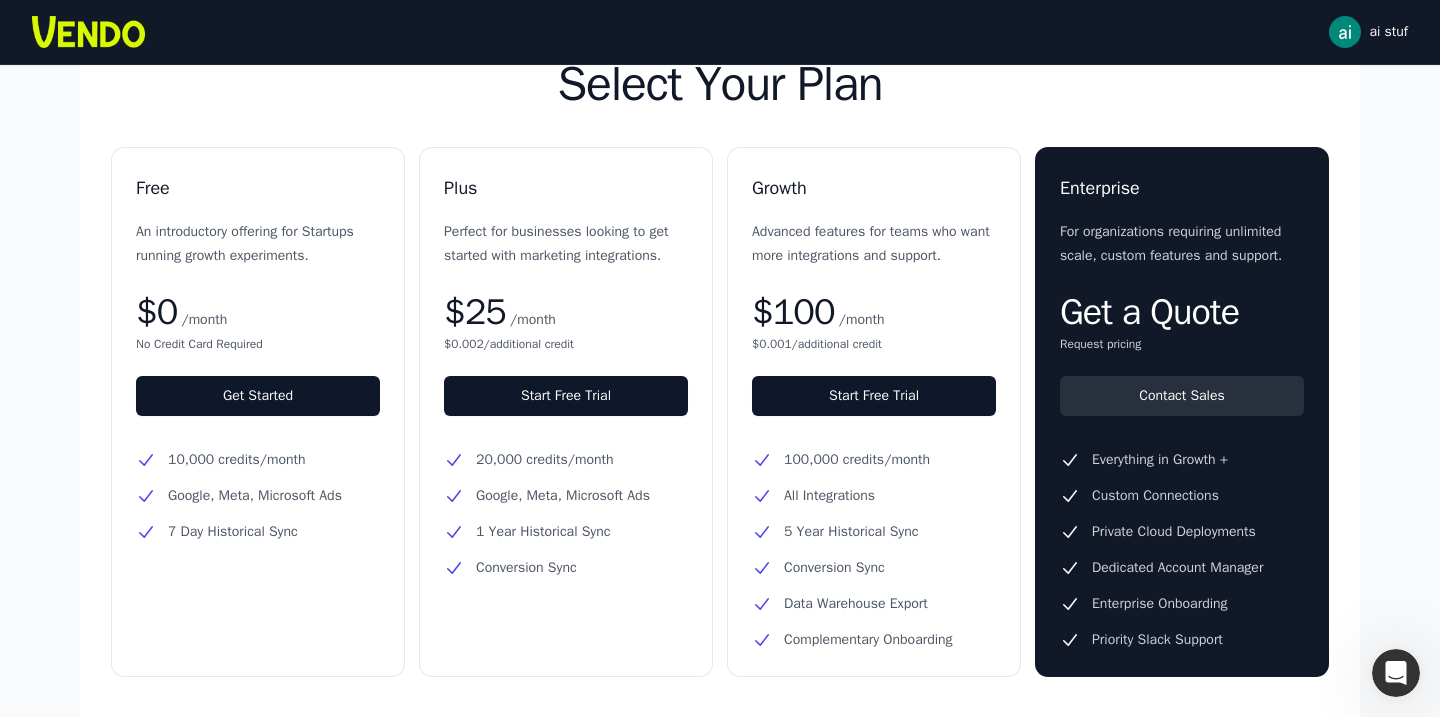 click on "Free An introductory offering for Startups running growth experiments. $0  /month  No Credit Card Required  Get Started 10,000 credits/month Google, Meta, Microsoft Ads 7 Day Historical Sync" at bounding box center (258, 358) 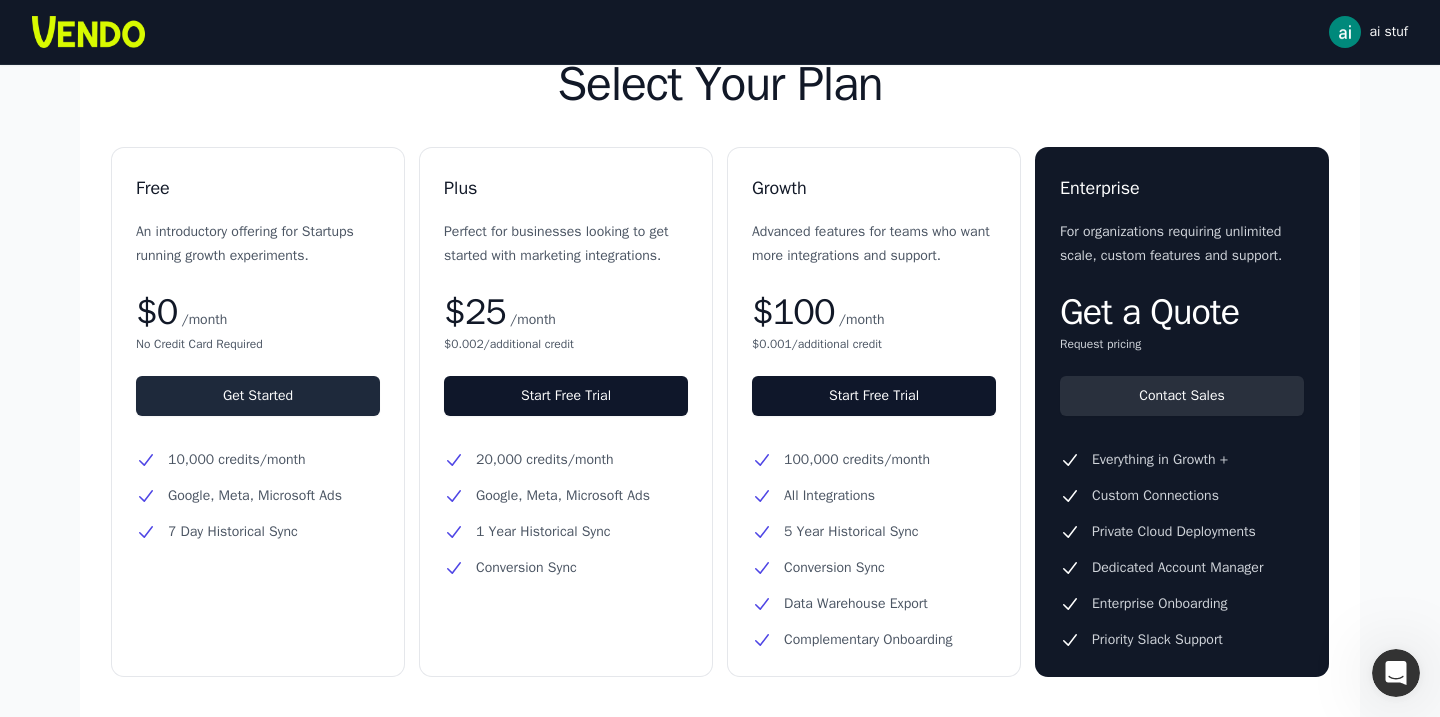click on "Get Started" at bounding box center [258, 396] 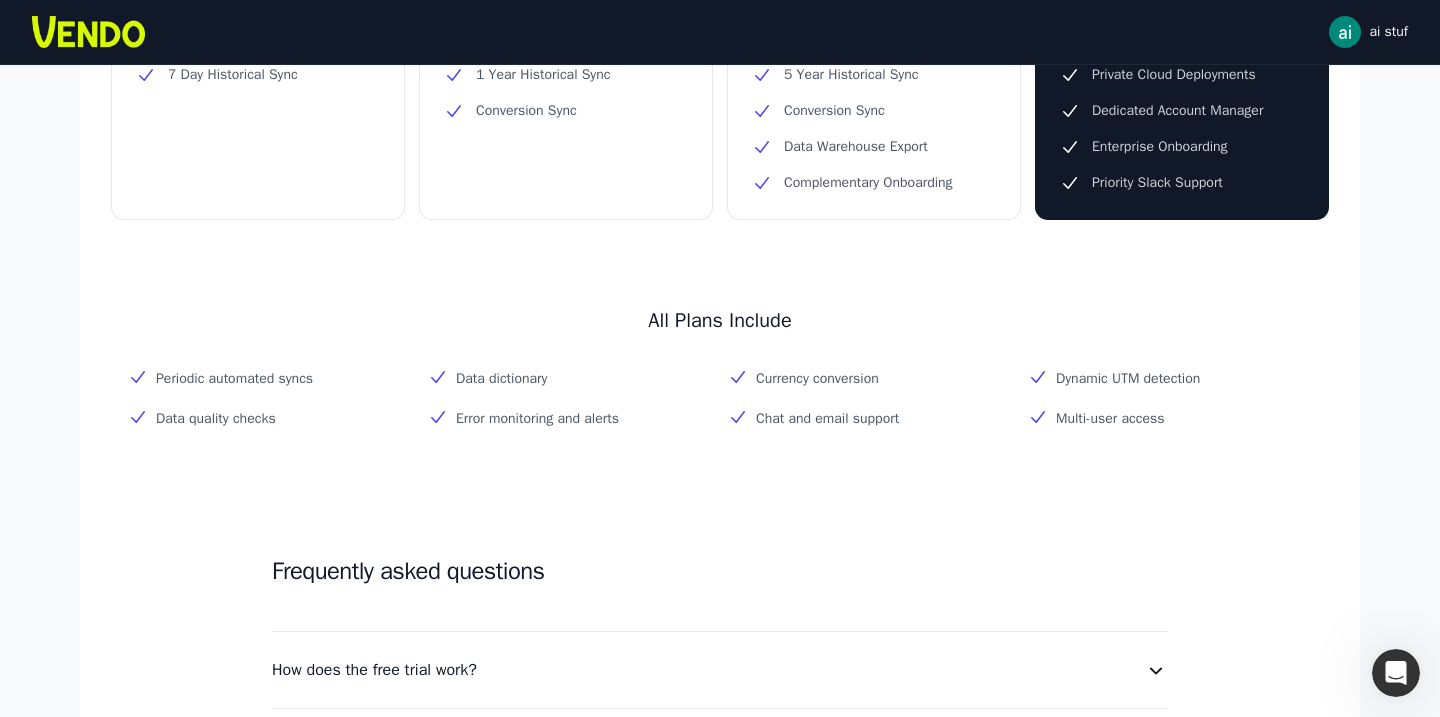 scroll, scrollTop: 0, scrollLeft: 0, axis: both 